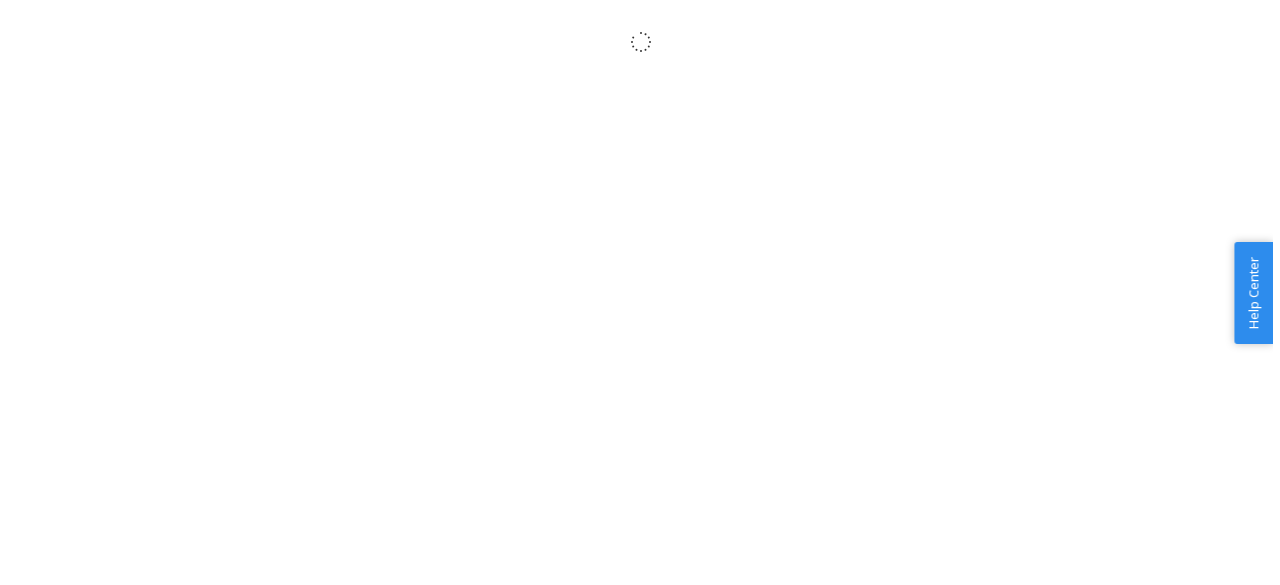 scroll, scrollTop: 0, scrollLeft: 0, axis: both 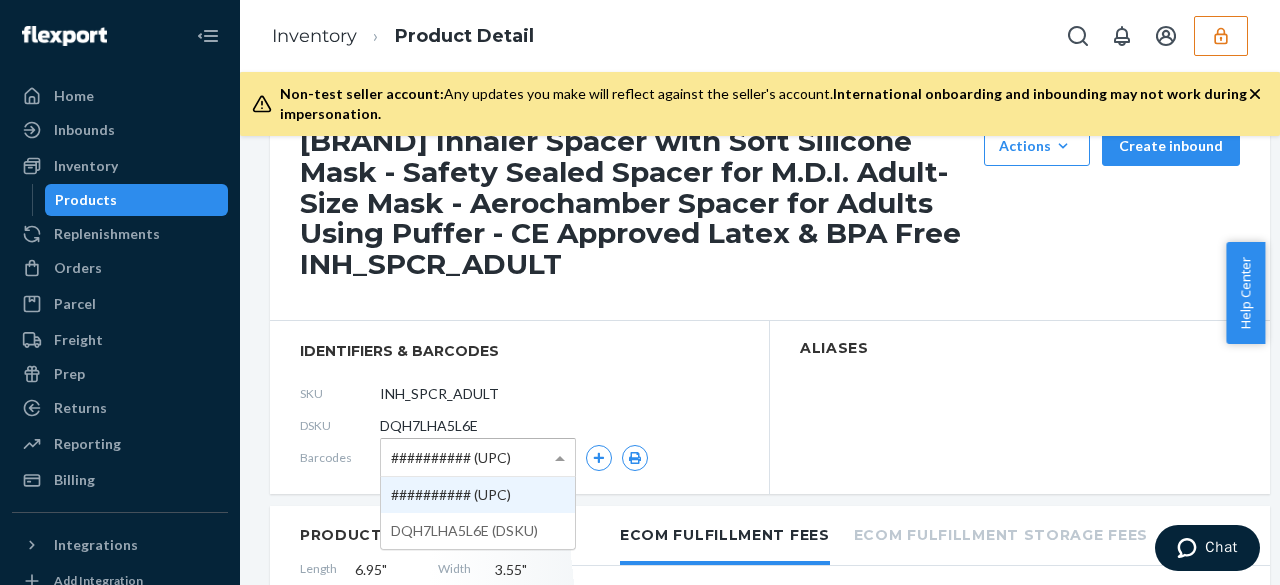 click at bounding box center (560, 458) 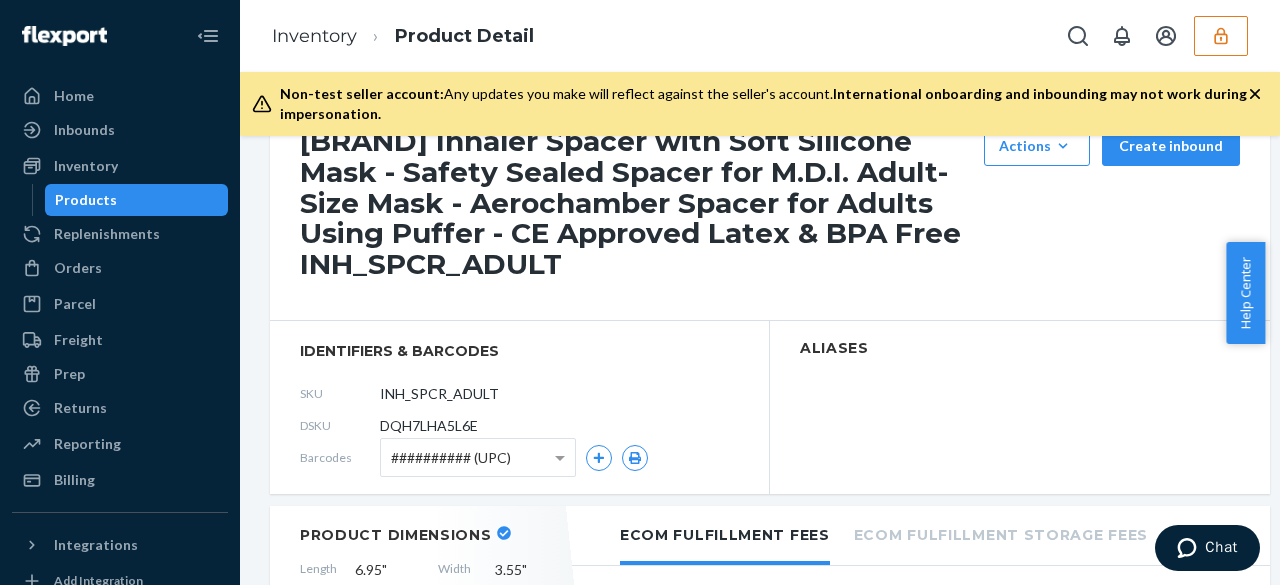 click on "Vivélle Inhaler Spacer with Soft Silicone Mask - Safety Sealed Spacer for M.D.I. Adult-Size Mask - Aerochamber Spacer for Adults Using Puffer - CE Approved Latex & BPA Free INH_SPCR_ADULT Actions Hide Request removal Create inbound" at bounding box center (770, 203) 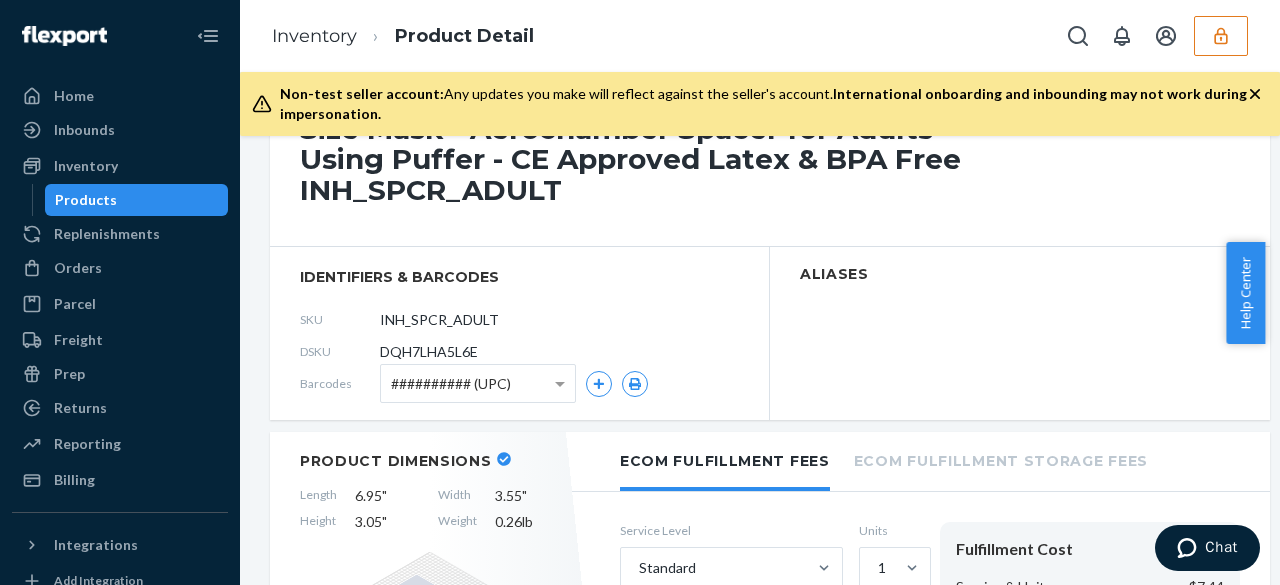 scroll, scrollTop: 0, scrollLeft: 0, axis: both 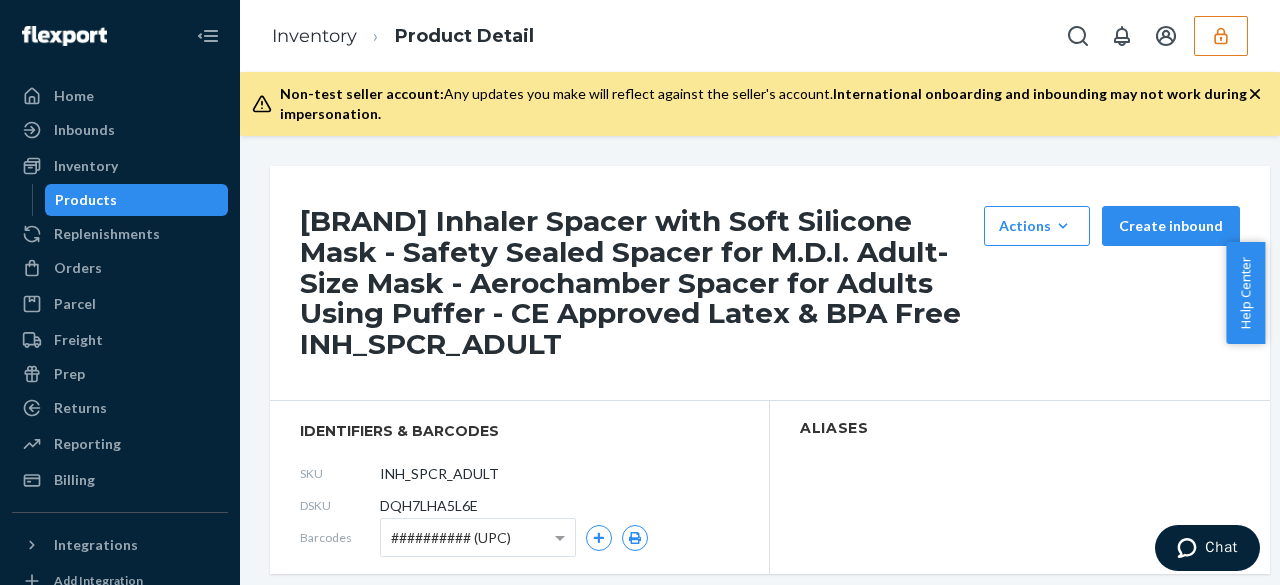 click 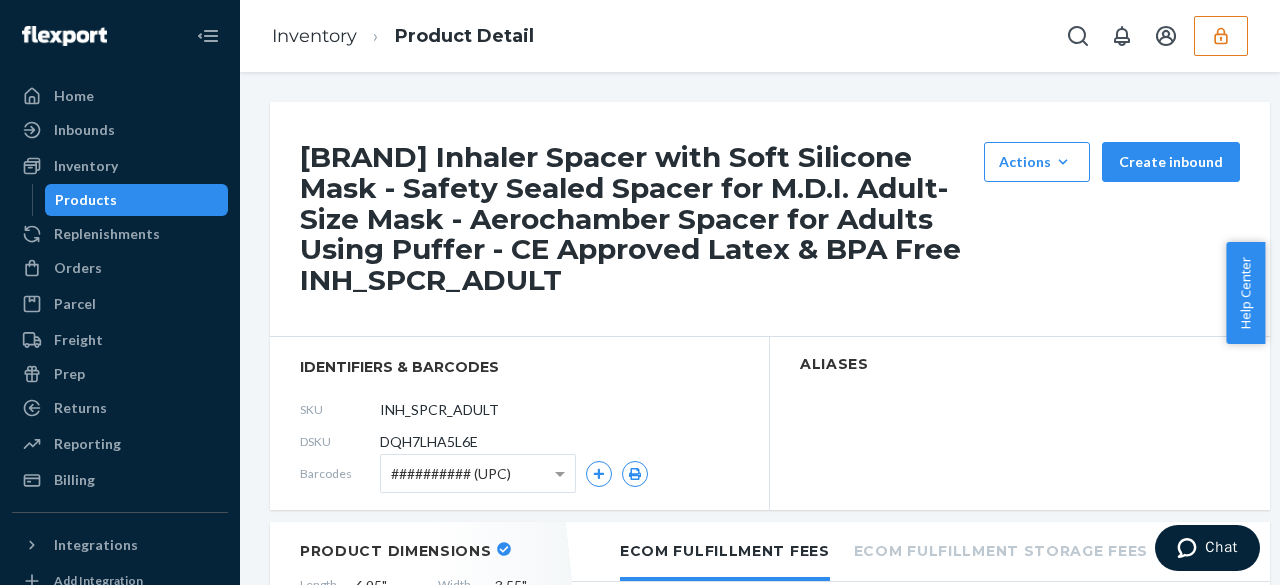 click on "Actions Hide Request removal Create inbound" at bounding box center (1112, 219) 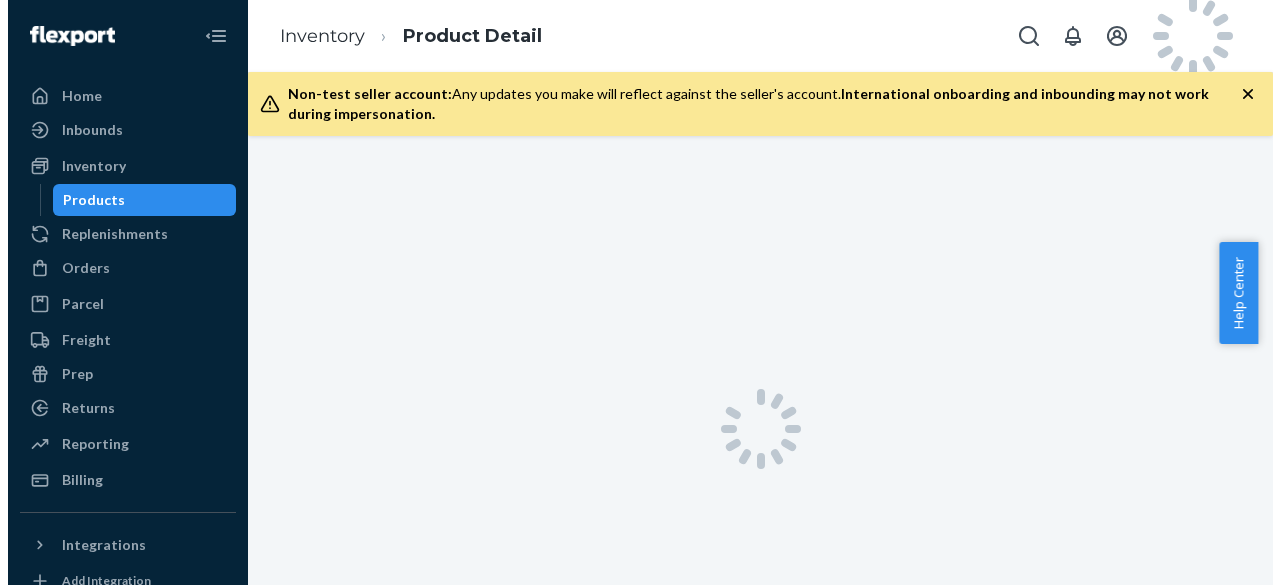scroll, scrollTop: 0, scrollLeft: 0, axis: both 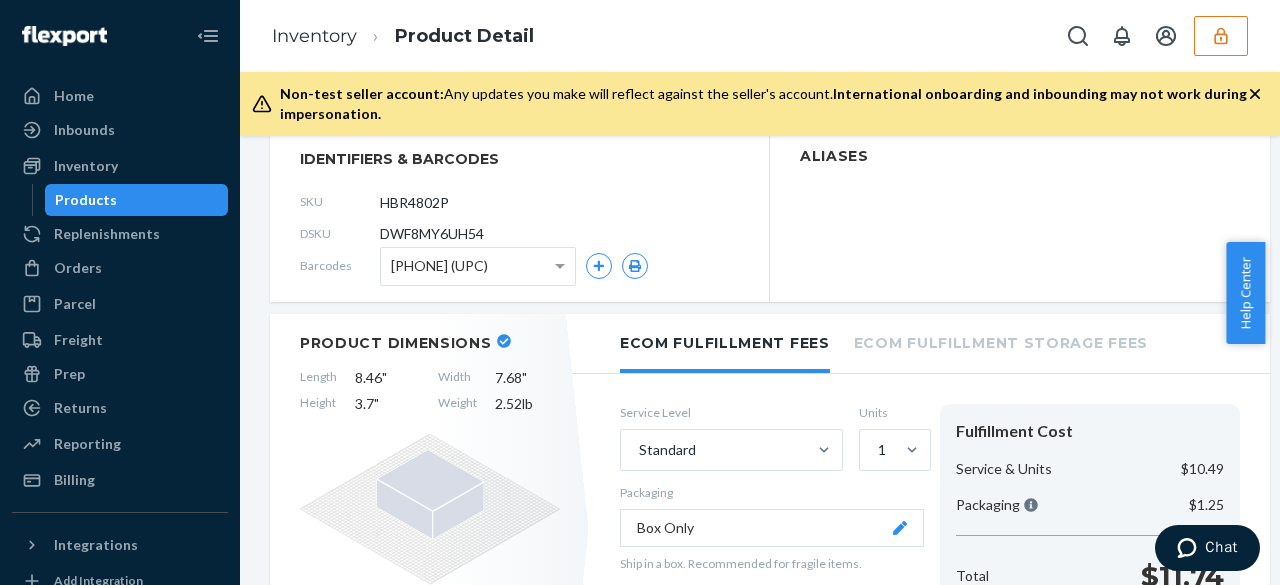 click on "00852852007726 (UPC)" at bounding box center [439, 266] 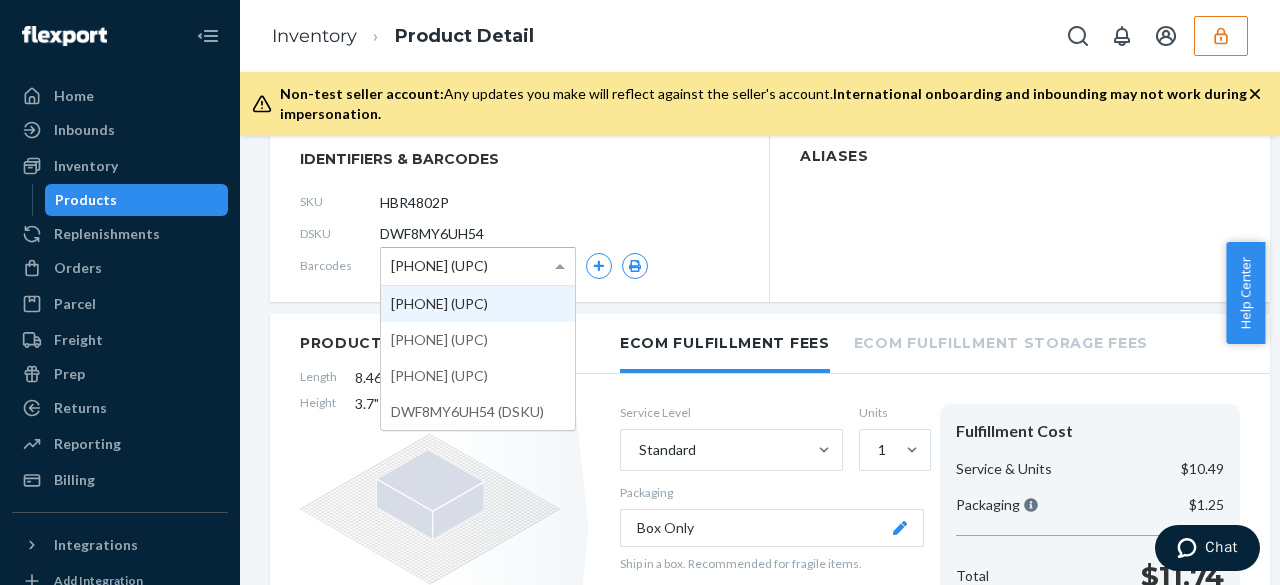 click on "SKU HBR4802P" at bounding box center [519, 202] 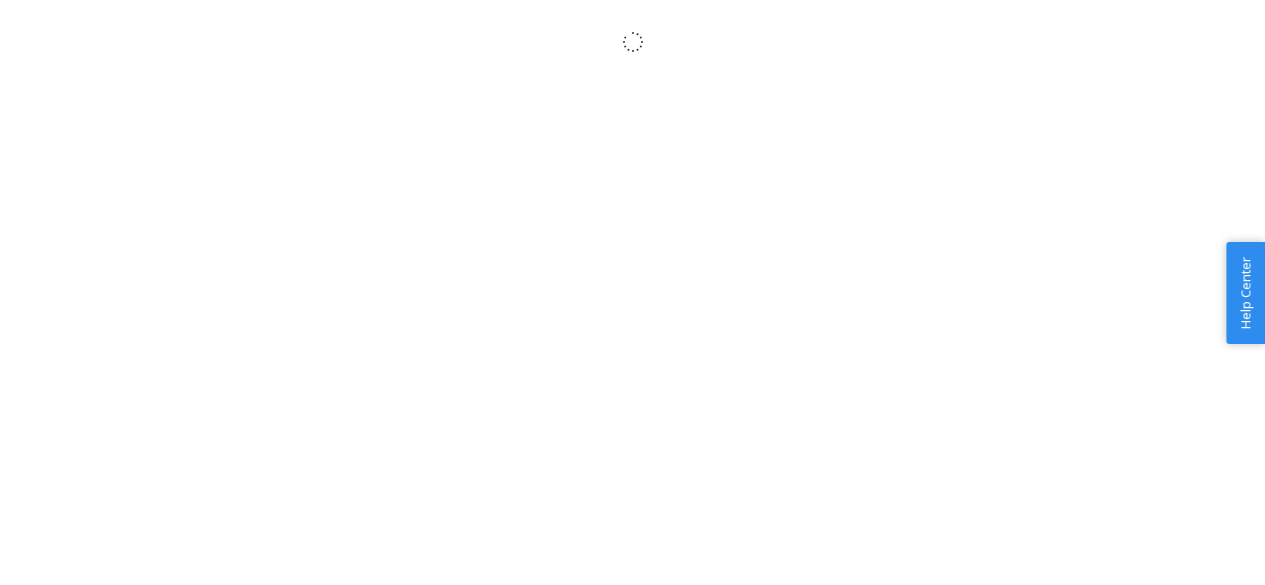 scroll, scrollTop: 0, scrollLeft: 0, axis: both 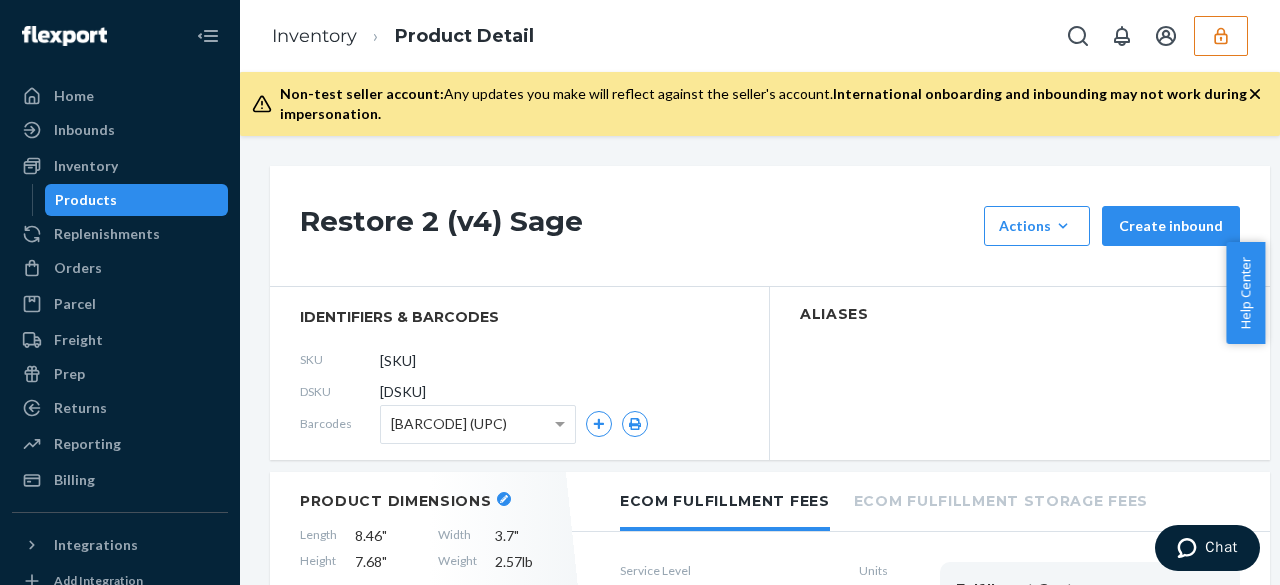 click on "identifiers & barcodes SKU [SKU] DSKU [DSKU] Barcodes [BARCODE] (UPC)" at bounding box center (520, 373) 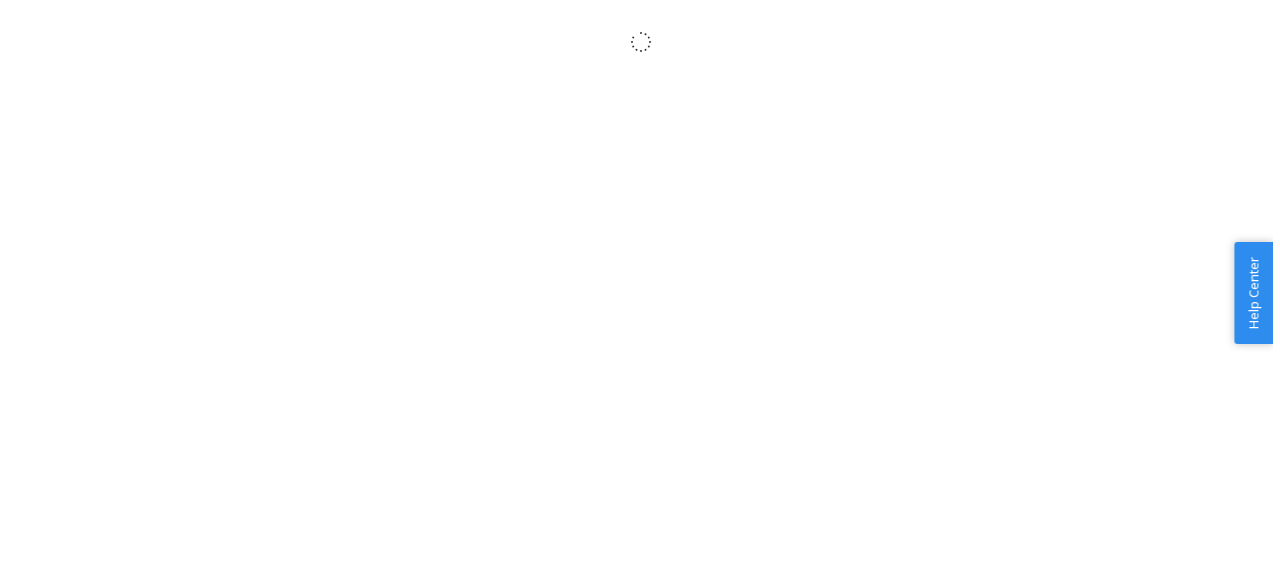 scroll, scrollTop: 0, scrollLeft: 0, axis: both 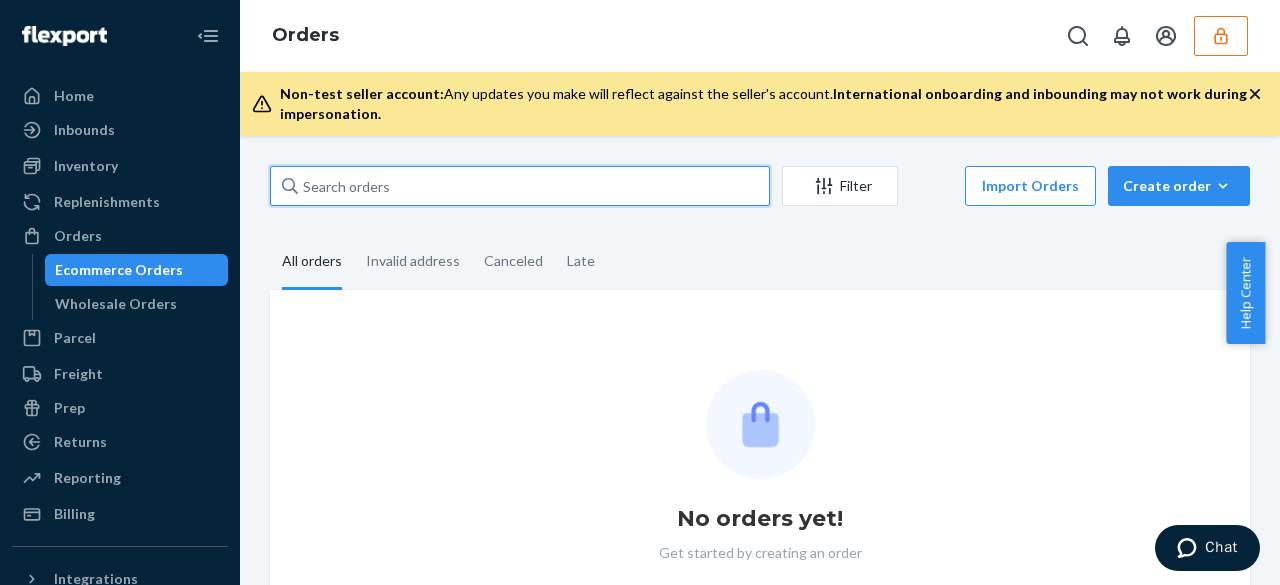 click at bounding box center (520, 186) 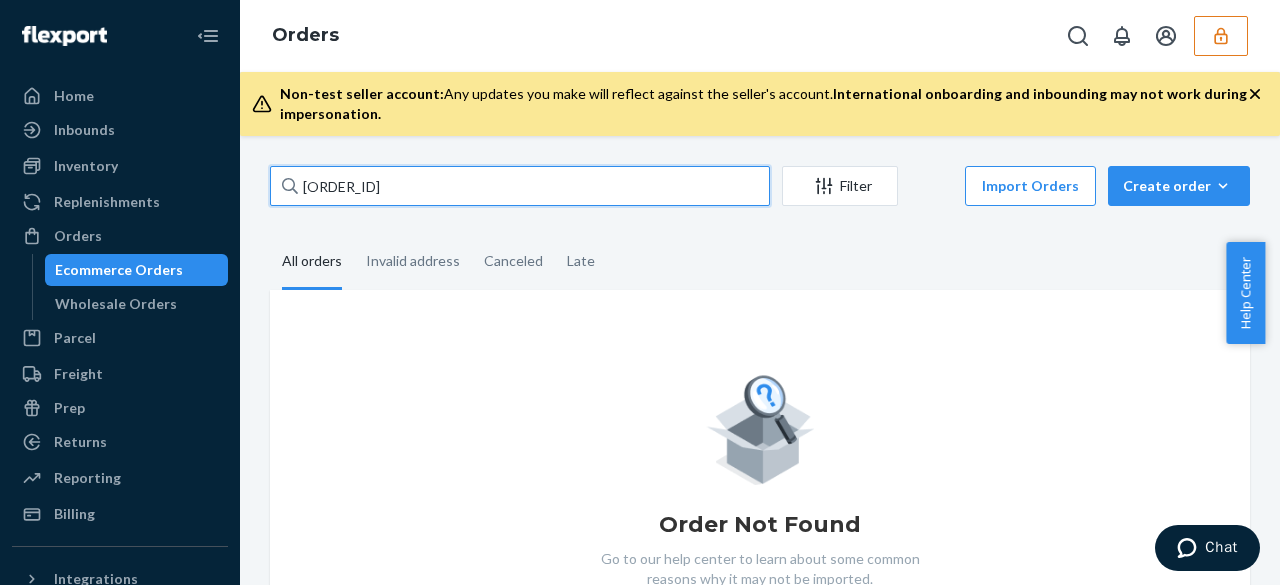 type on "REP2025072510220269100B" 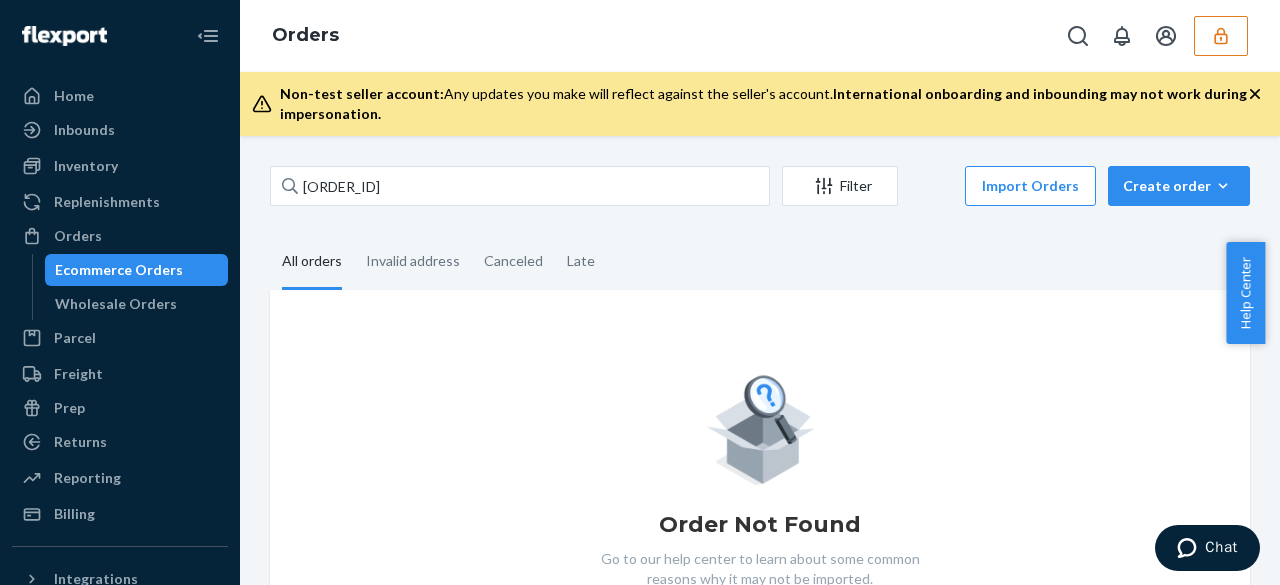 click on "All orders Invalid address Canceled Late" at bounding box center [760, 262] 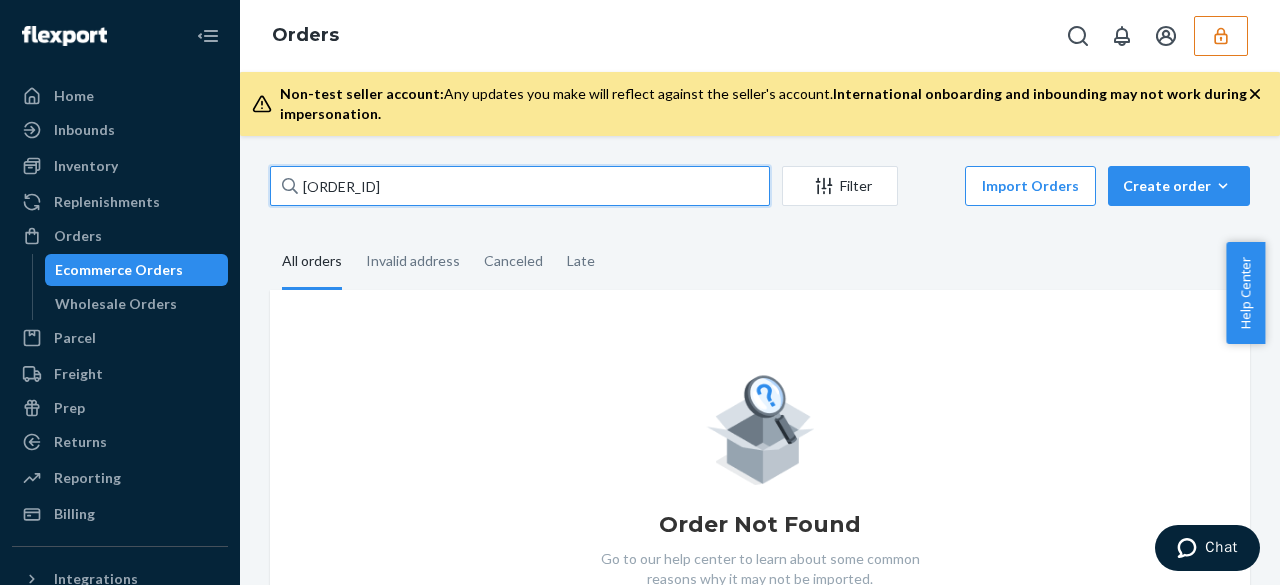 click on "REP2025072510220269100B" at bounding box center (520, 186) 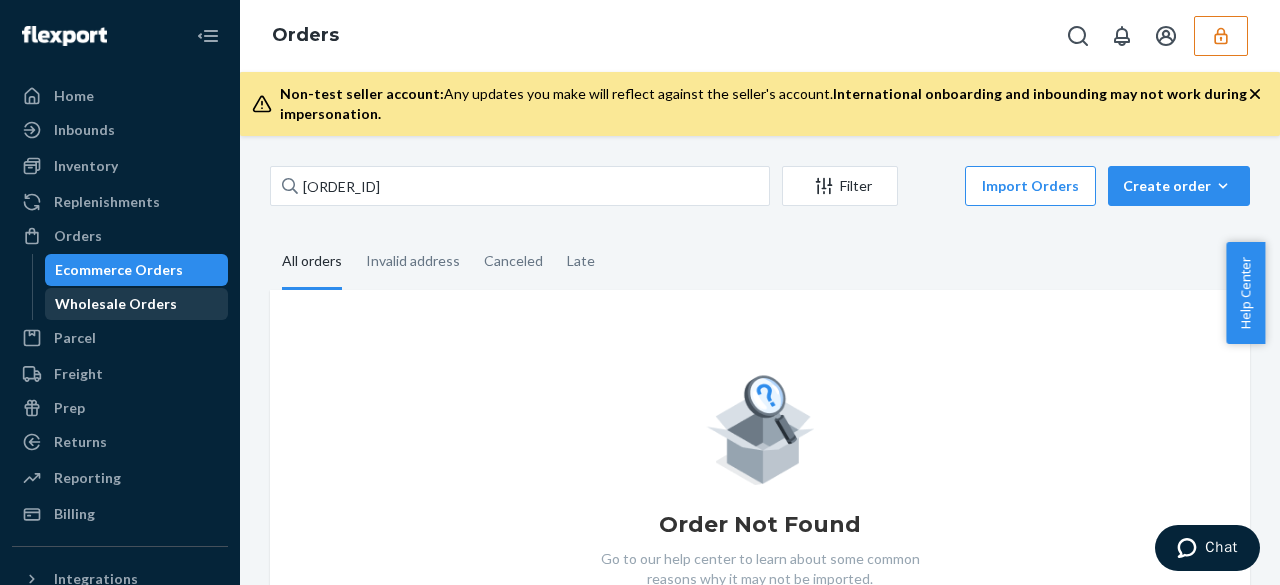 click on "Wholesale Orders" at bounding box center (116, 304) 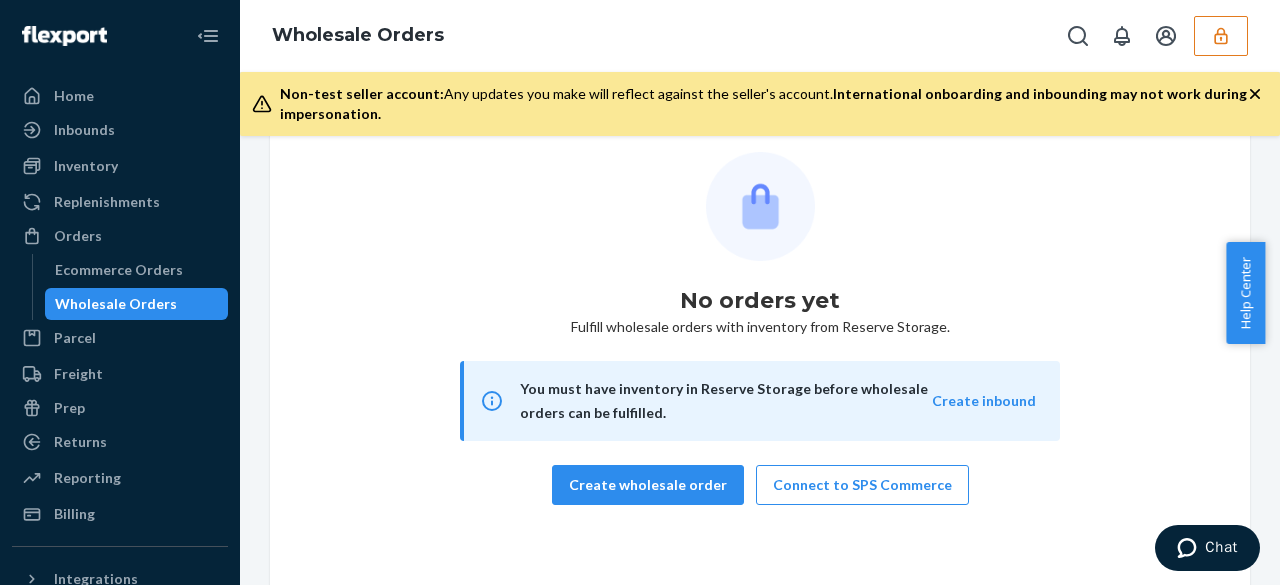 scroll, scrollTop: 0, scrollLeft: 0, axis: both 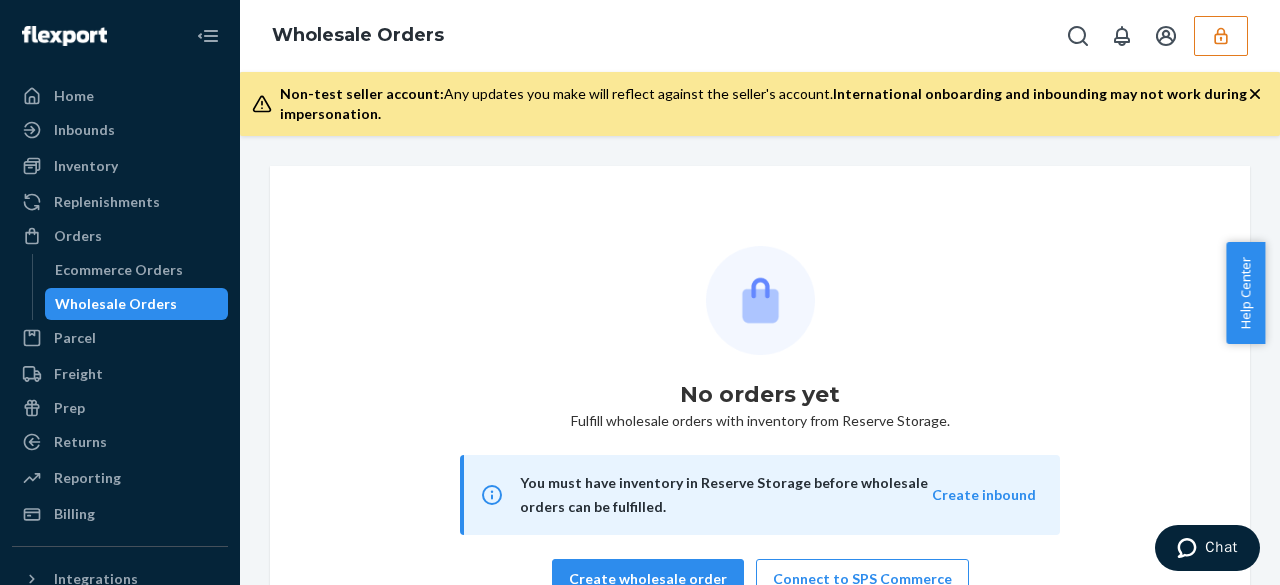 click at bounding box center [1221, 36] 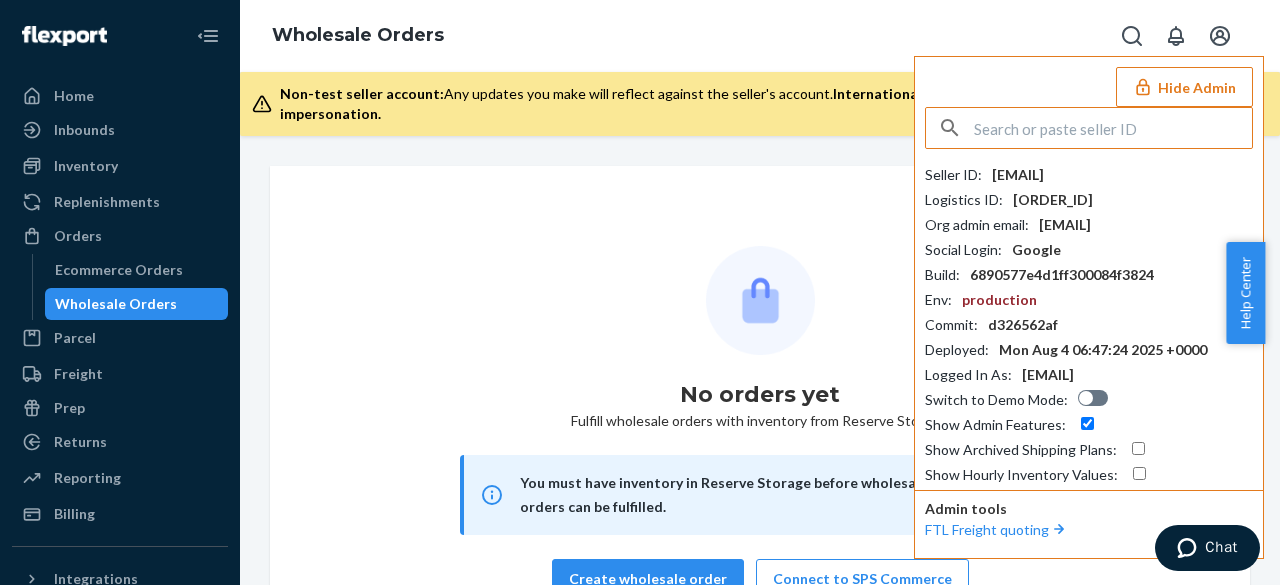 click at bounding box center [1113, 128] 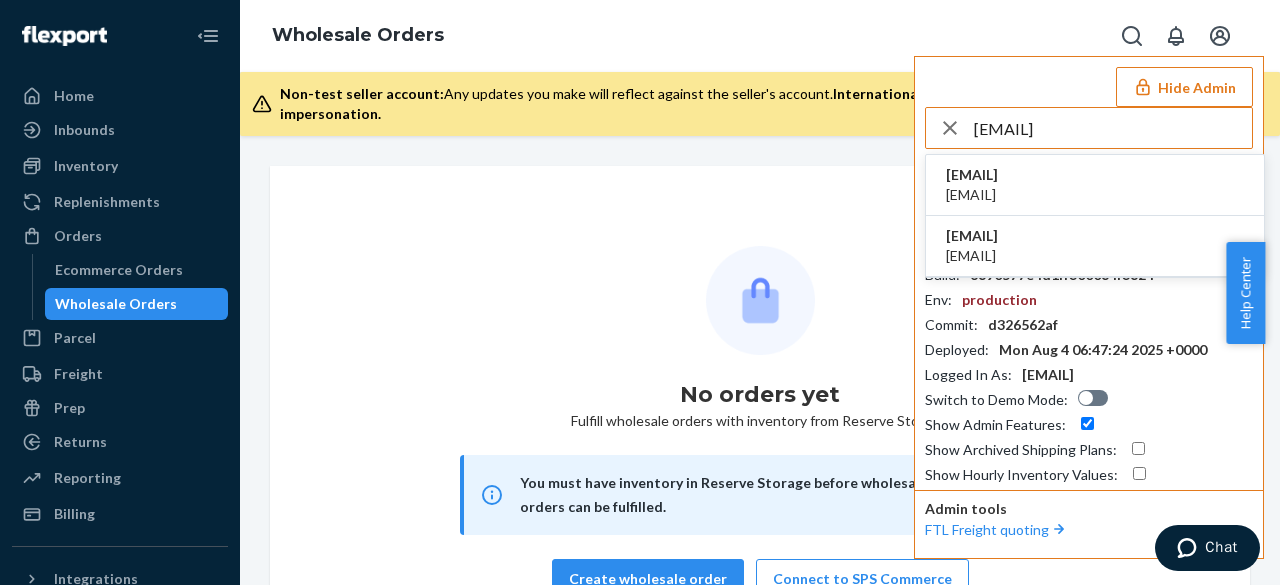 type on "ewr1" 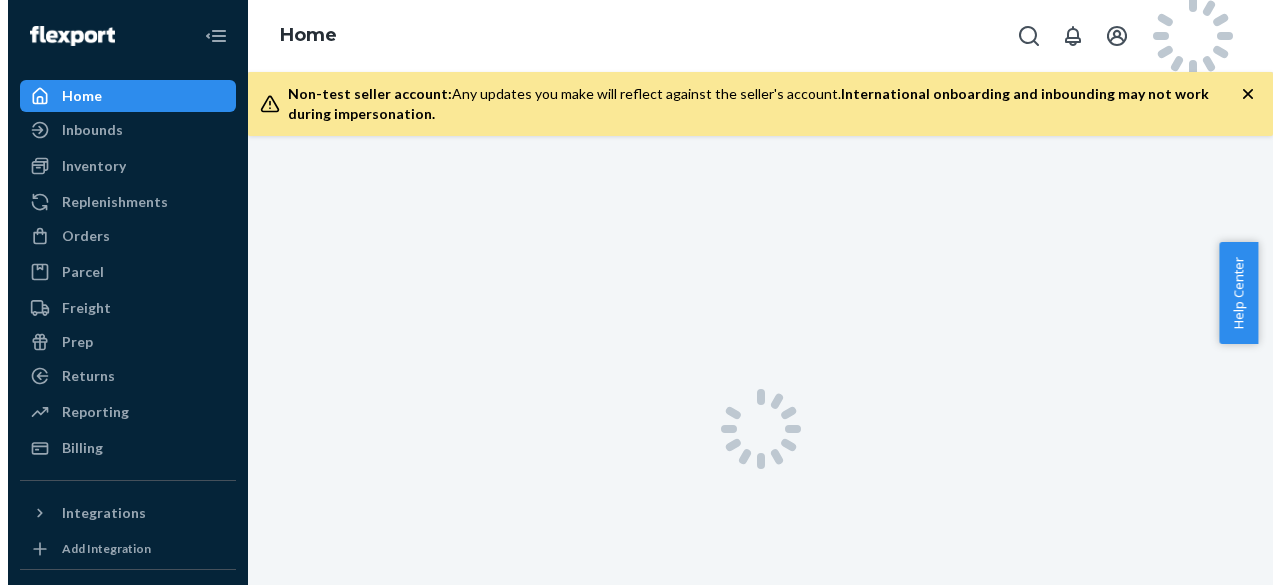 scroll, scrollTop: 0, scrollLeft: 0, axis: both 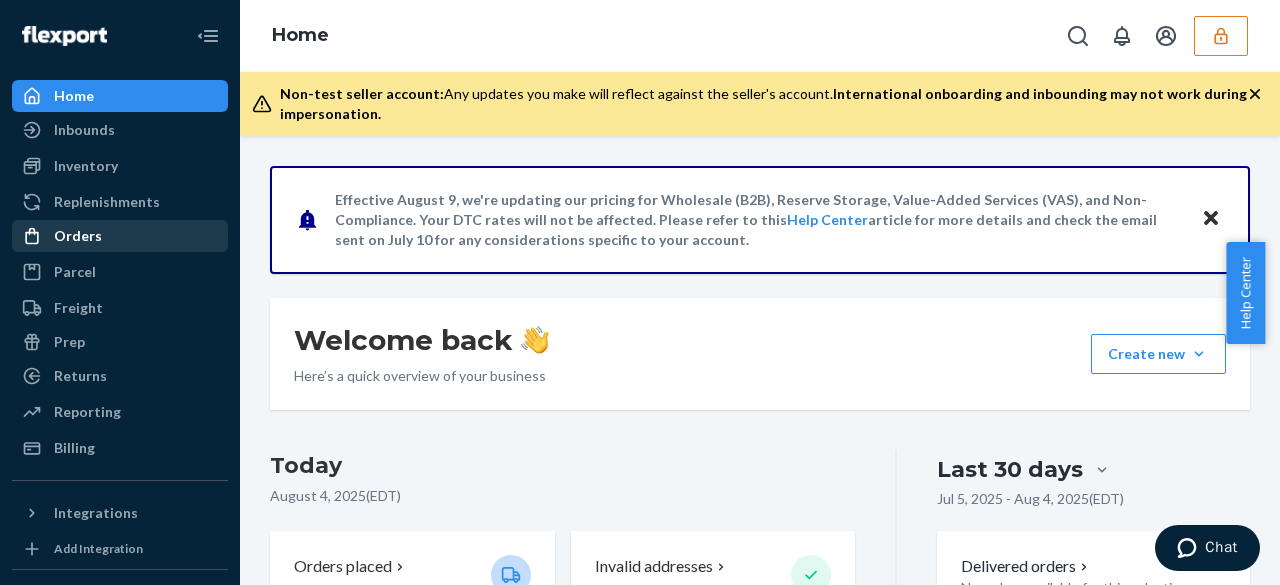 click on "Orders" at bounding box center (120, 236) 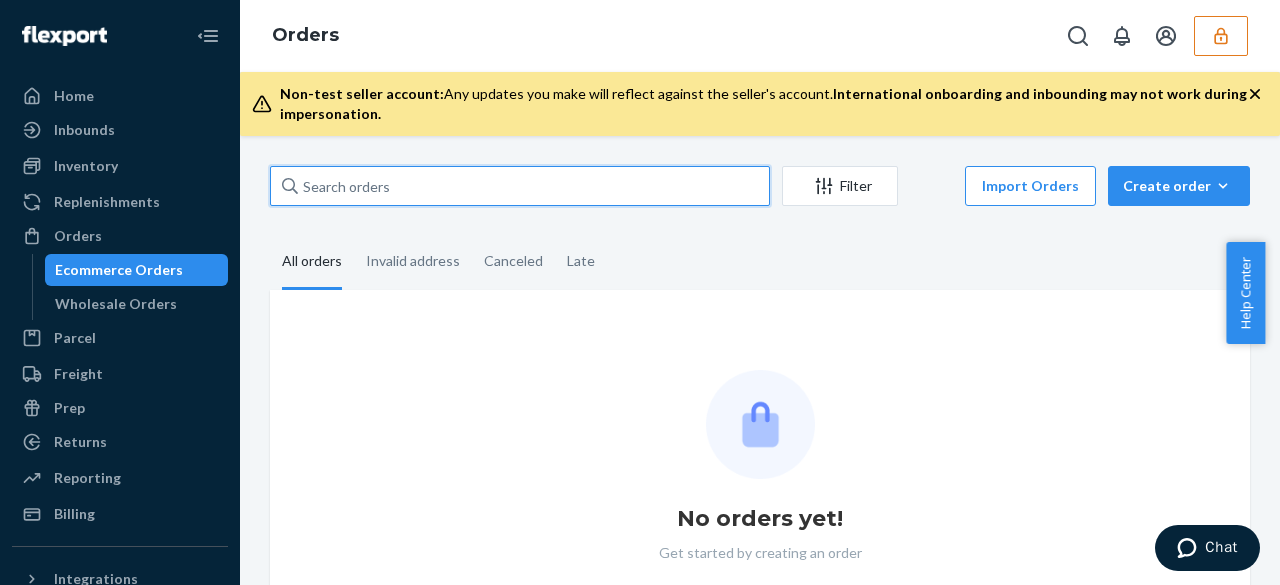 click at bounding box center [520, 186] 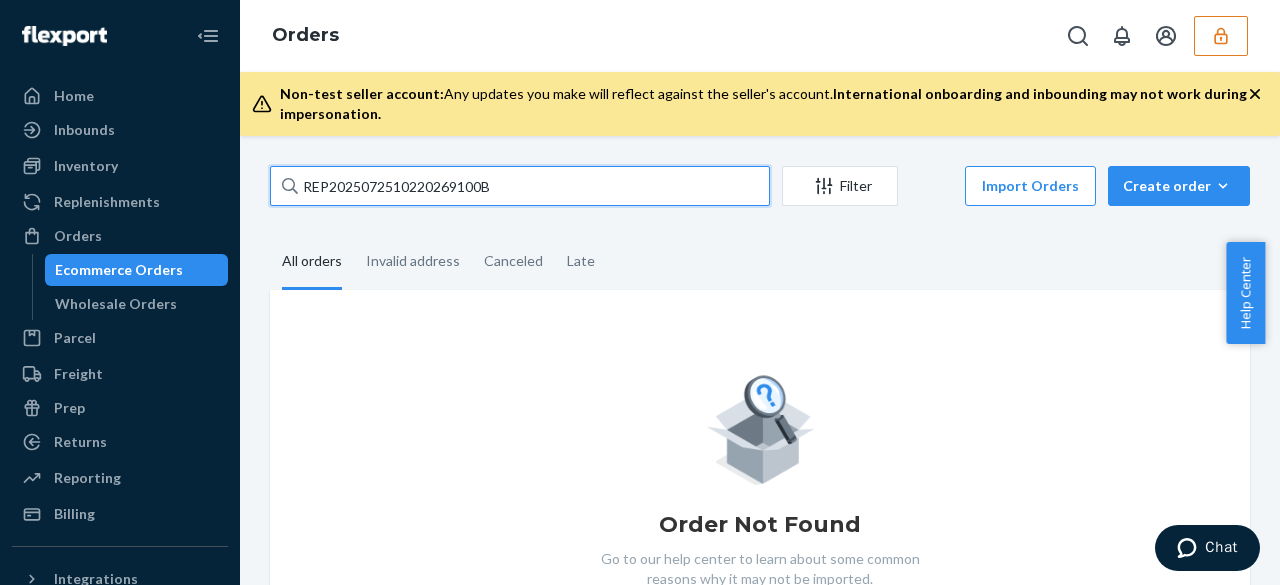 type on "REP2025072510220269100B" 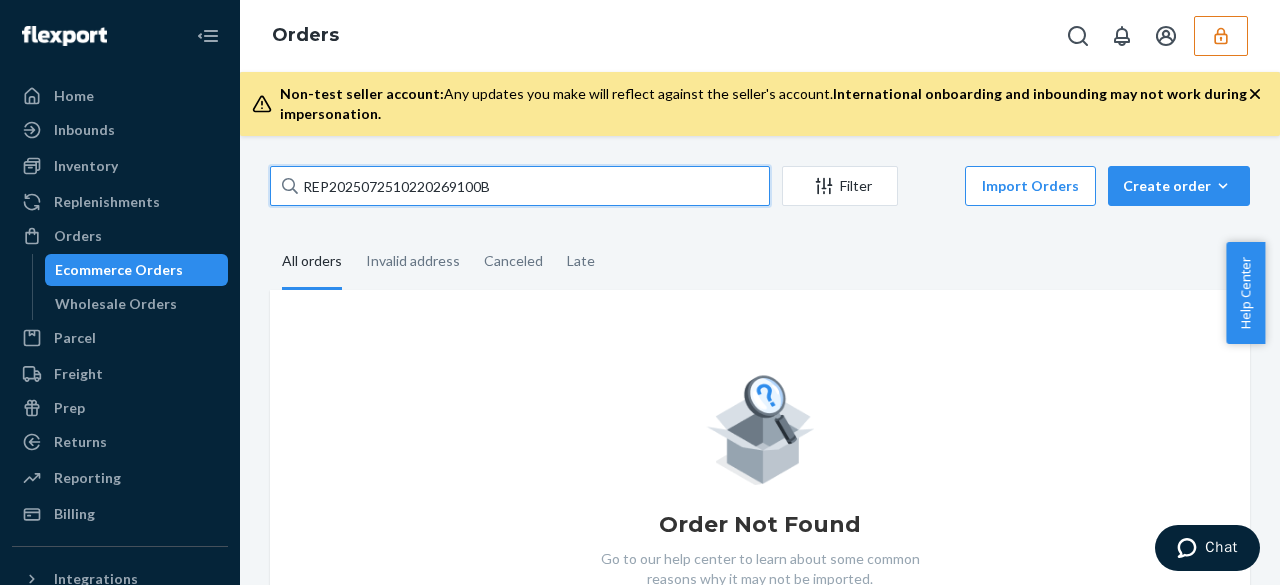 drag, startPoint x: 542, startPoint y: 181, endPoint x: 229, endPoint y: 169, distance: 313.22995 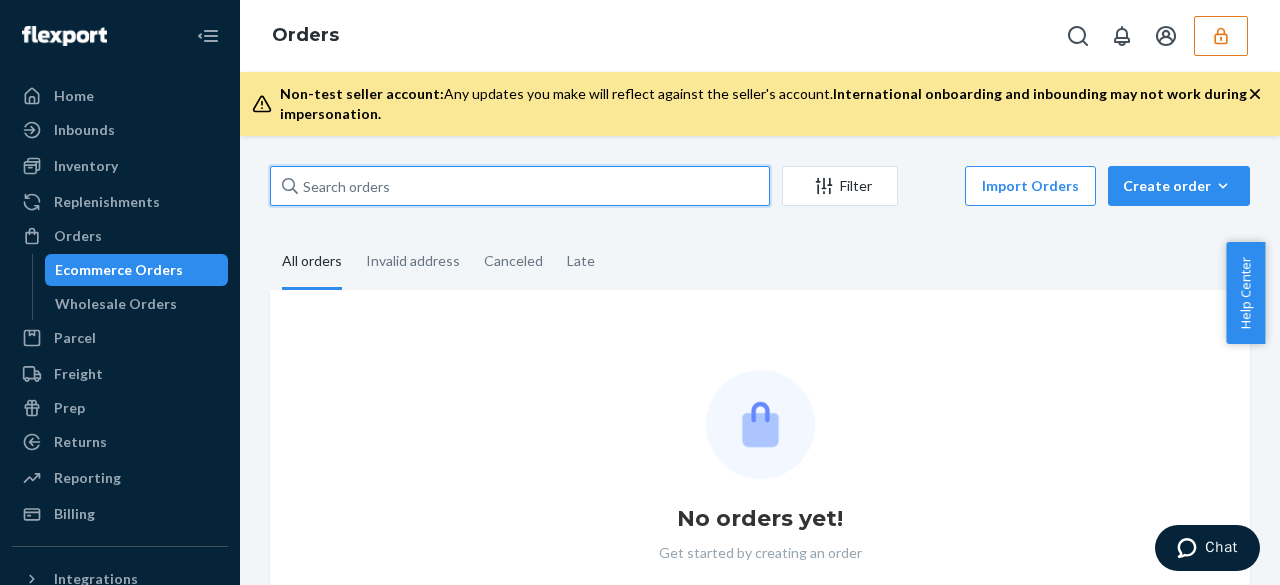 type 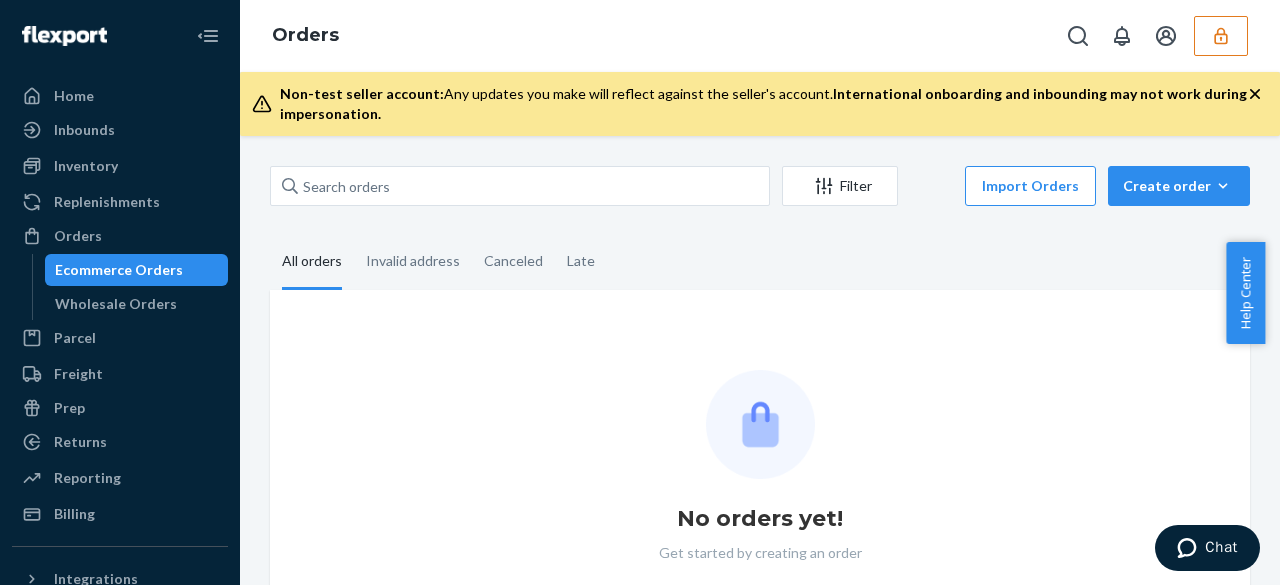 click on "Filter Import Orders Create order Ecommerce order Removal order All orders Invalid address Canceled Late No orders yet! Get started by creating an order" at bounding box center [760, 360] 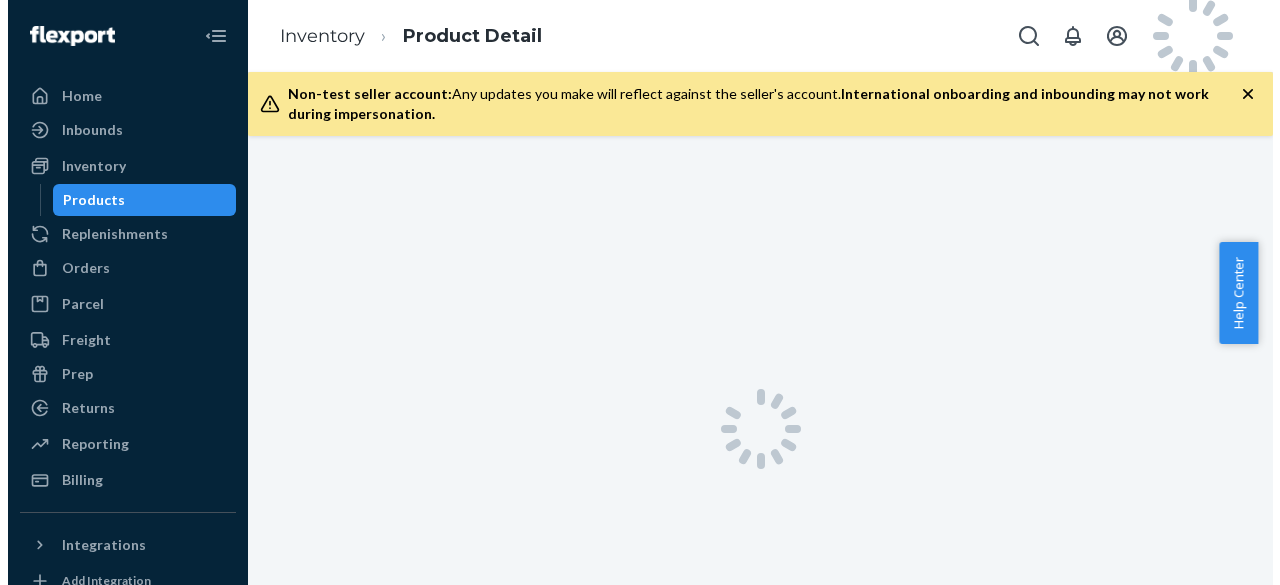 scroll, scrollTop: 0, scrollLeft: 0, axis: both 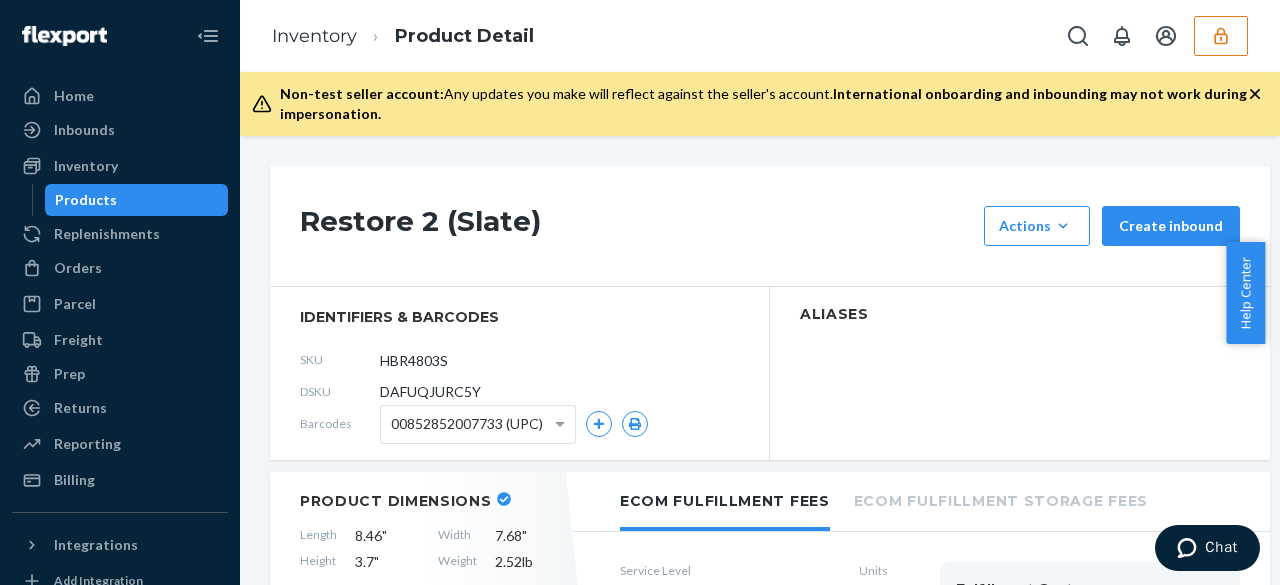 click on "Restore 2 (Slate)" at bounding box center (637, 226) 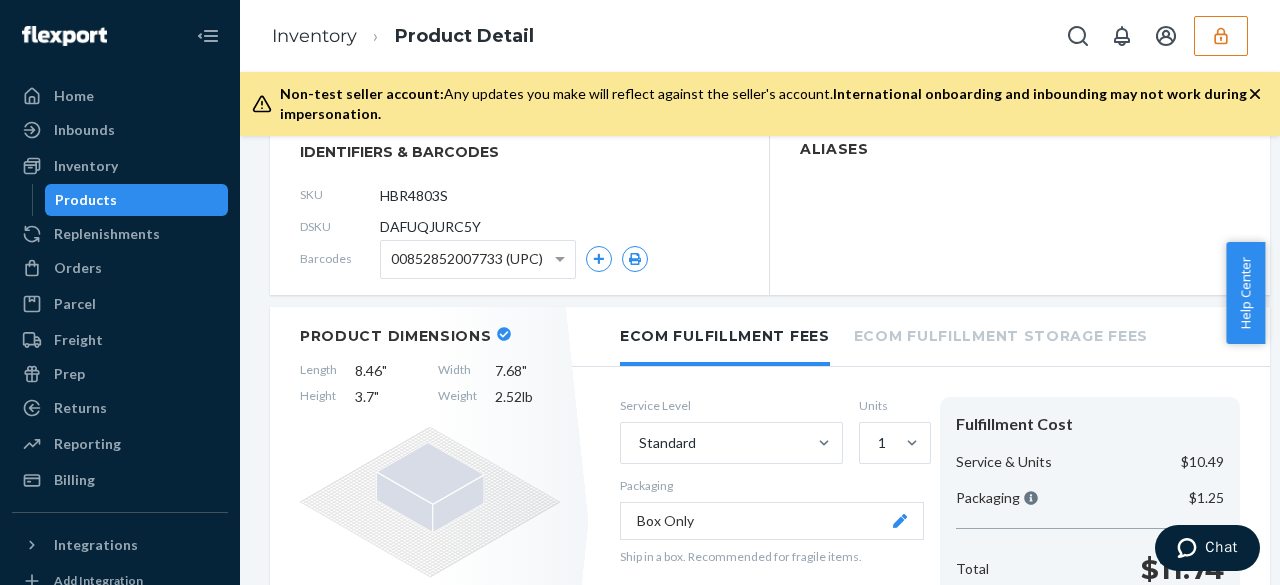 scroll, scrollTop: 166, scrollLeft: 0, axis: vertical 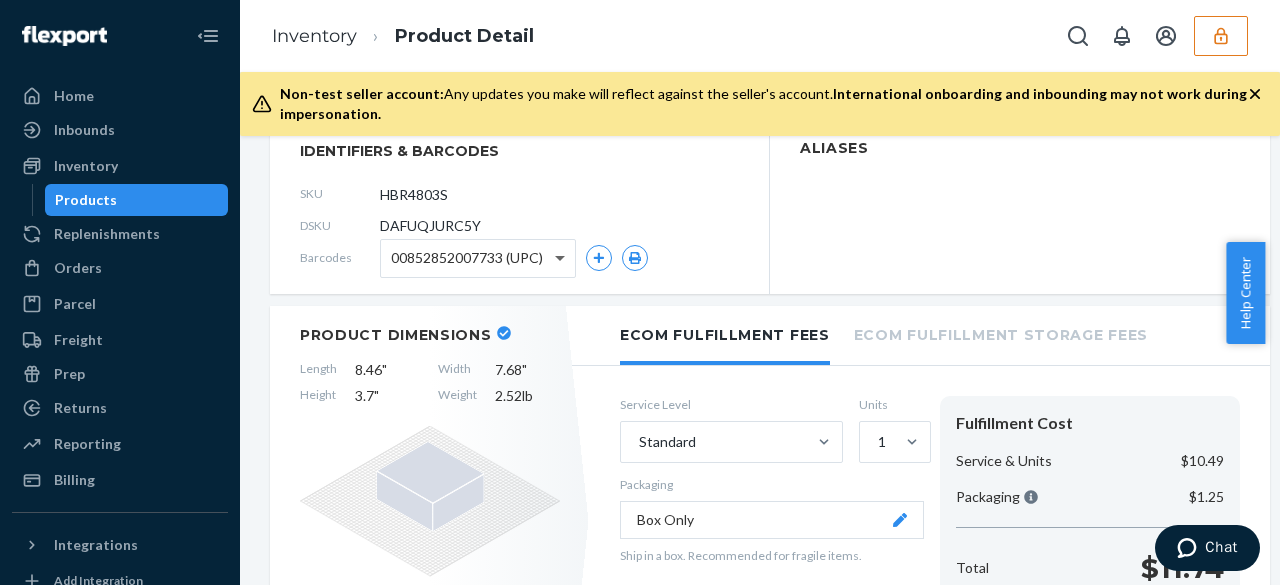 click at bounding box center [562, 258] 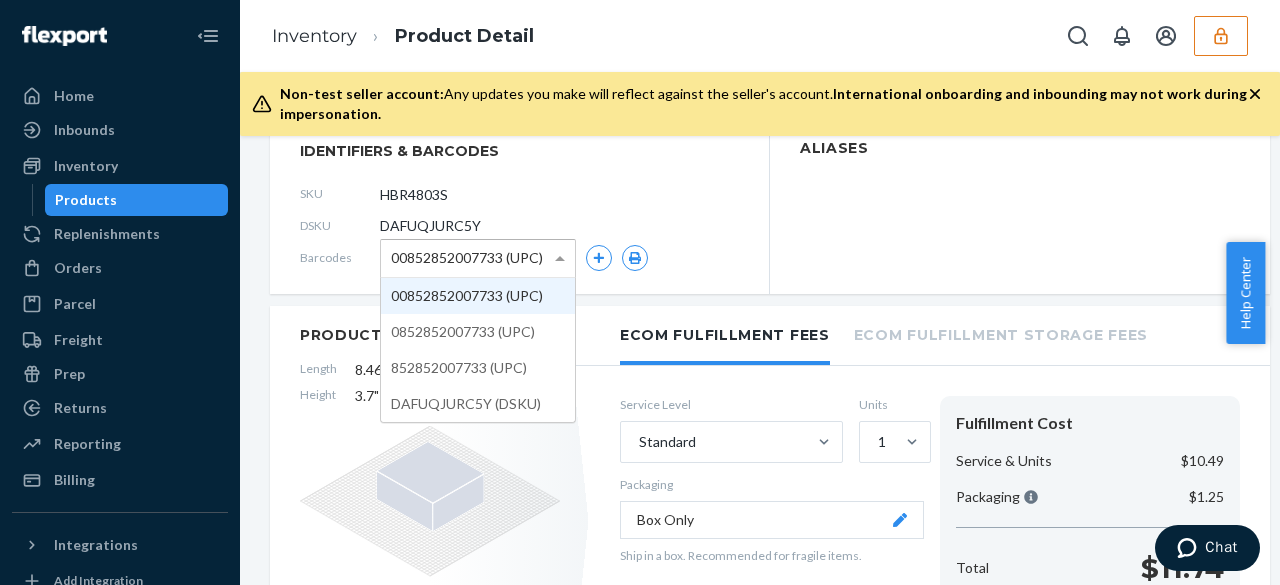 click at bounding box center (562, 258) 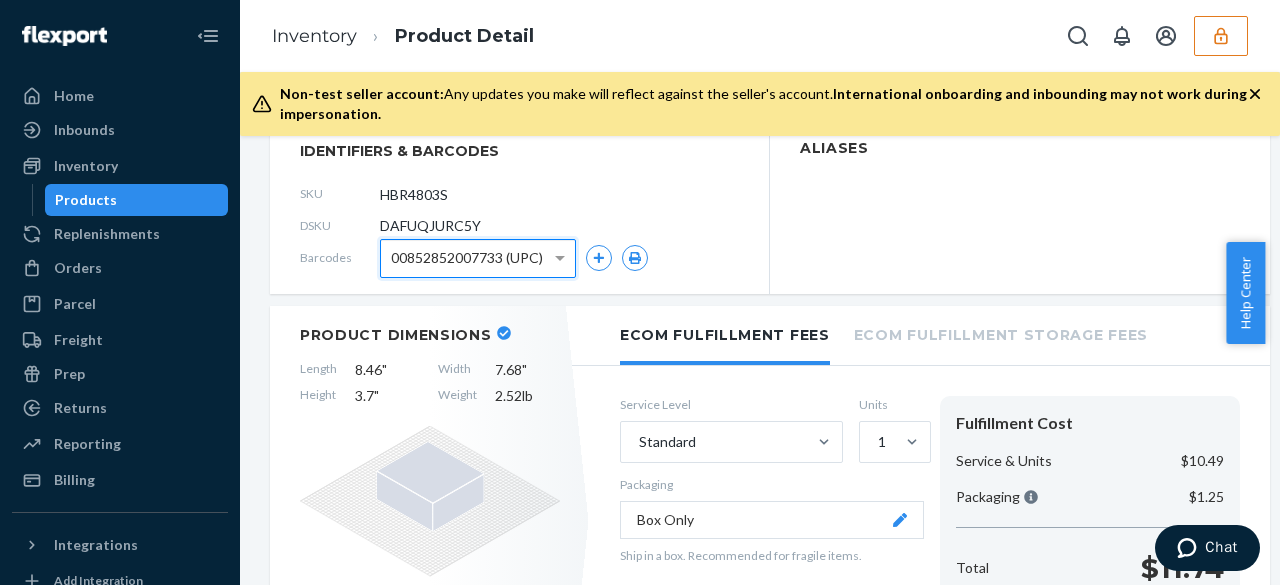 click on "identifiers & barcodes SKU HBR4803S DSKU DAFUQJURC5Y Barcodes 00852852007733 (UPC)" at bounding box center [520, 207] 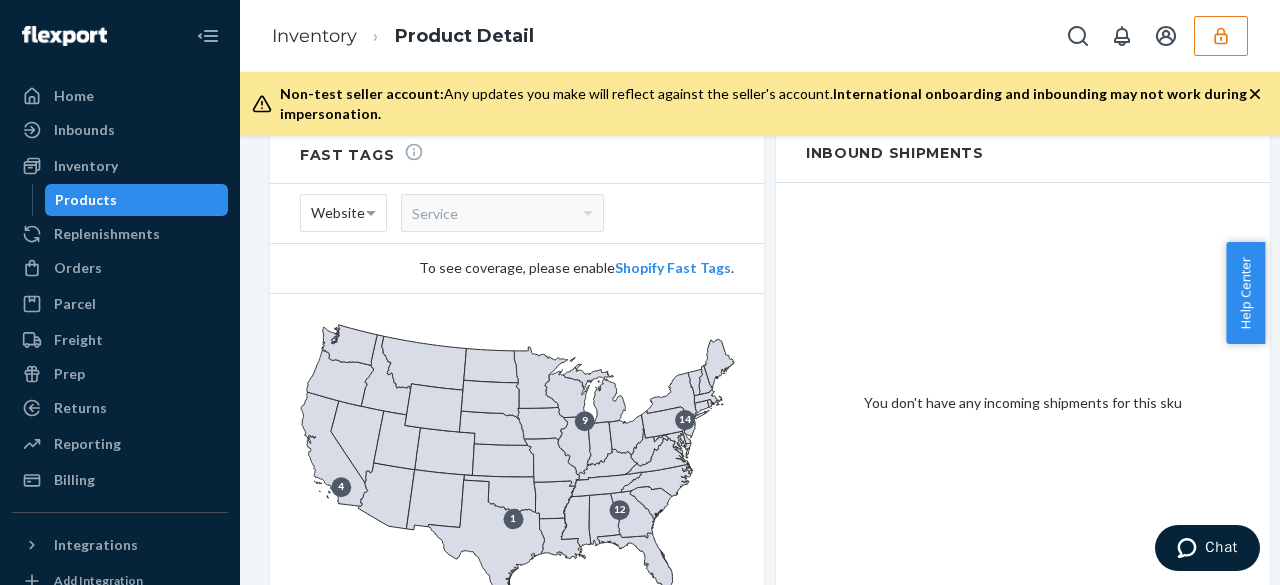 scroll, scrollTop: 1669, scrollLeft: 0, axis: vertical 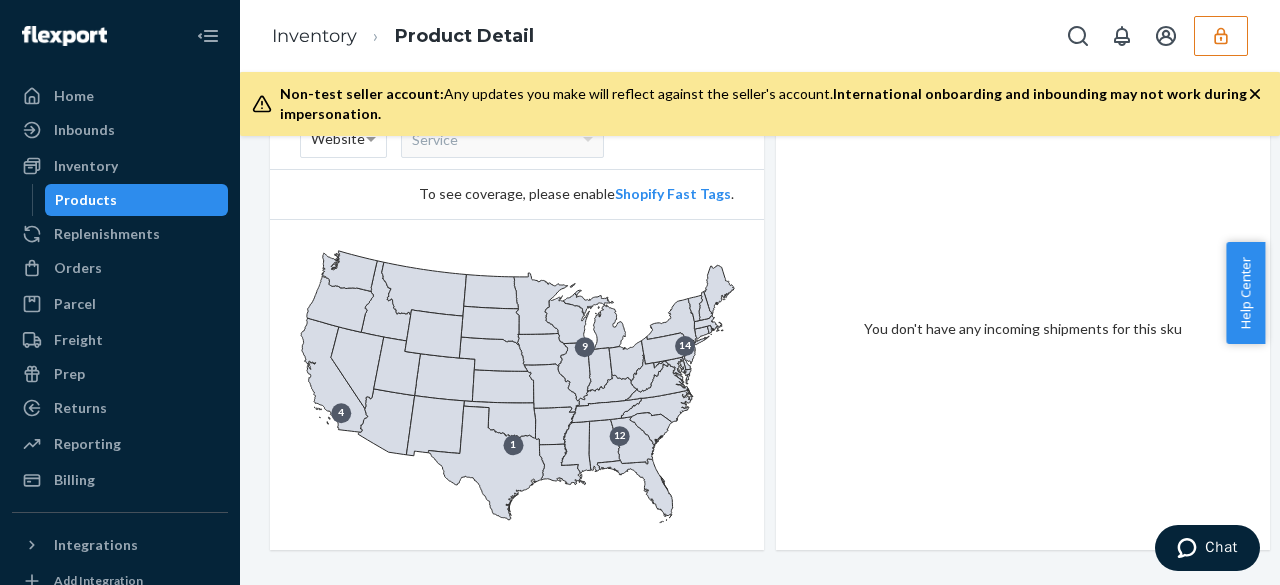 click on "You don't have any incoming shipments for this sku" at bounding box center [1023, 329] 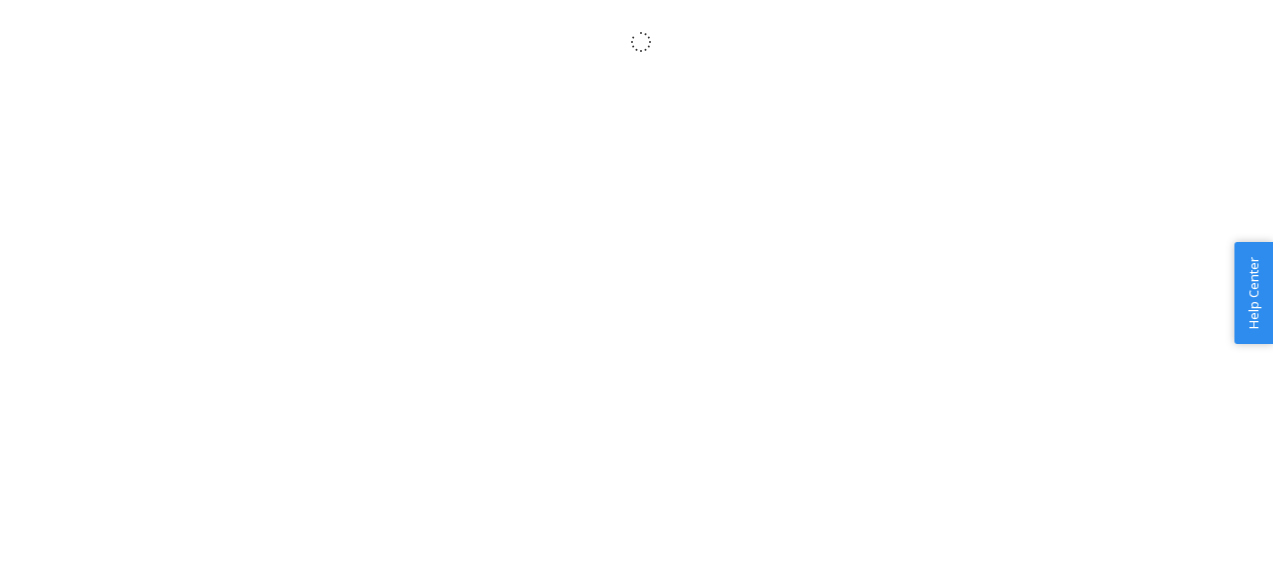 scroll, scrollTop: 0, scrollLeft: 0, axis: both 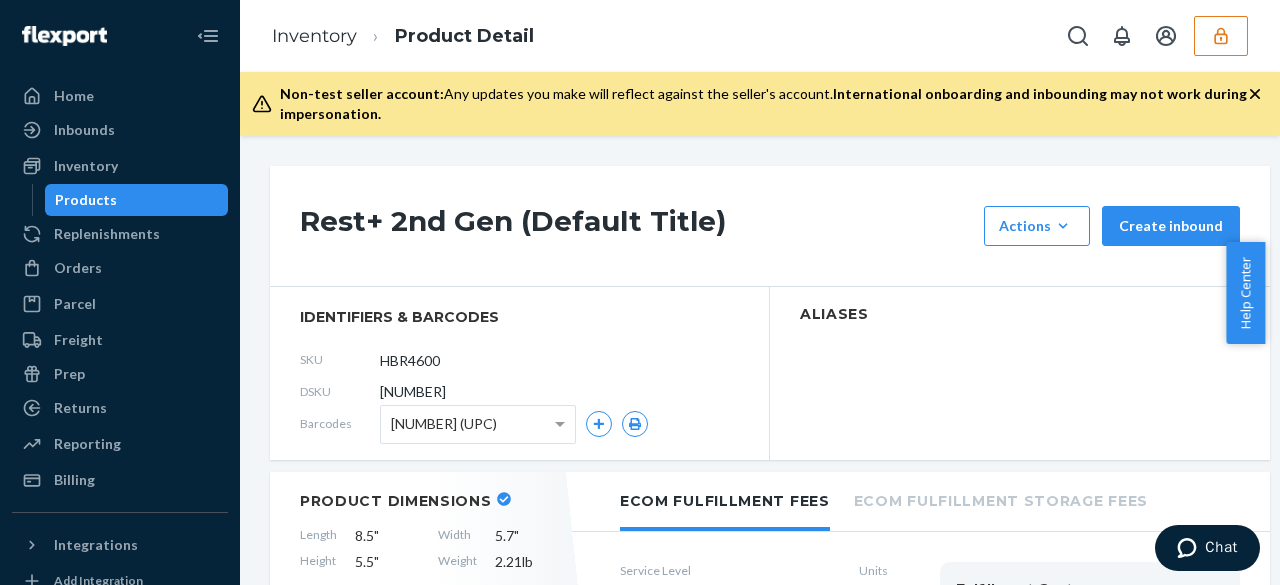click on "Rest+ 2nd Gen (Default Title) Actions Add components Hide Request removal Create inbound" at bounding box center [770, 226] 